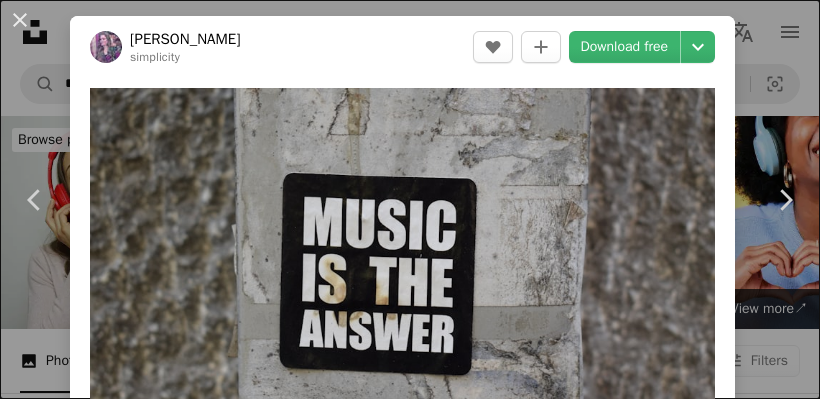 scroll, scrollTop: 1611, scrollLeft: 0, axis: vertical 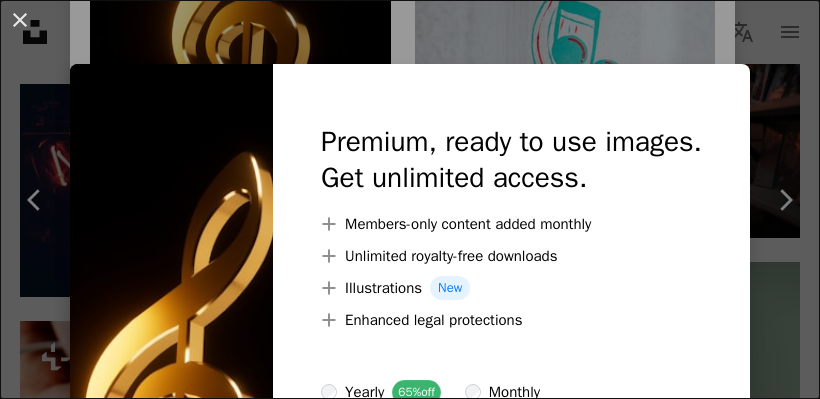 click on "An X shape Premium, ready to use images. Get unlimited access. A plus sign Members-only content added monthly A plus sign Unlimited royalty-free downloads A plus sign Illustrations  New A plus sign Enhanced legal protections yearly 65%  off monthly $20   $7 USD per month * Get  Unsplash+ * When paid annually, billed upfront  $84 Taxes where applicable. Renews automatically. Cancel anytime." at bounding box center (410, 199) 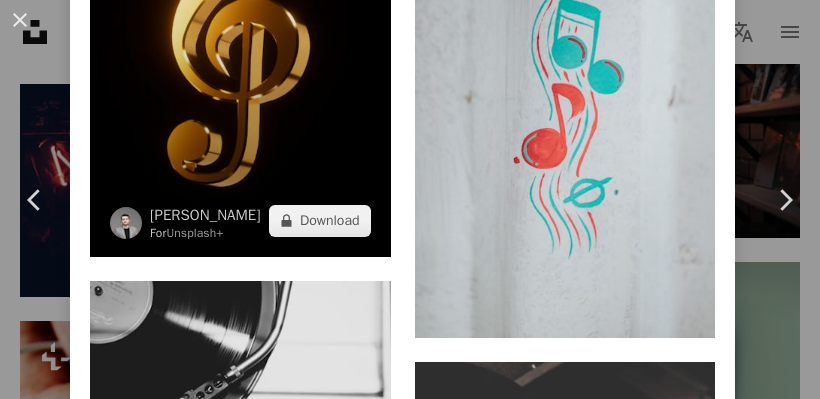 click at bounding box center (240, -11) 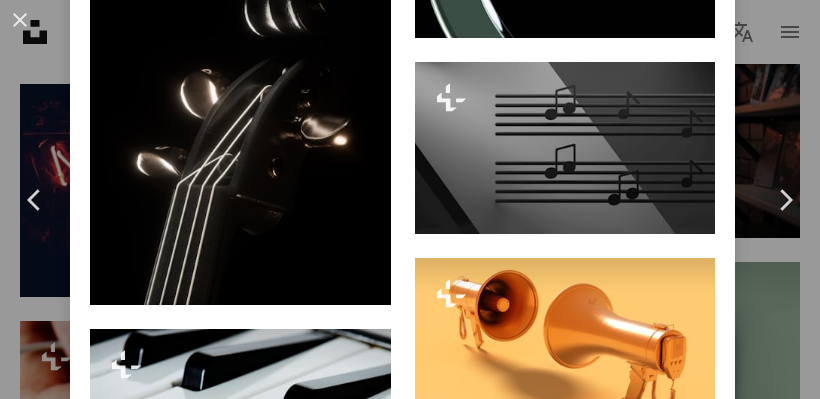 scroll, scrollTop: 2258, scrollLeft: 0, axis: vertical 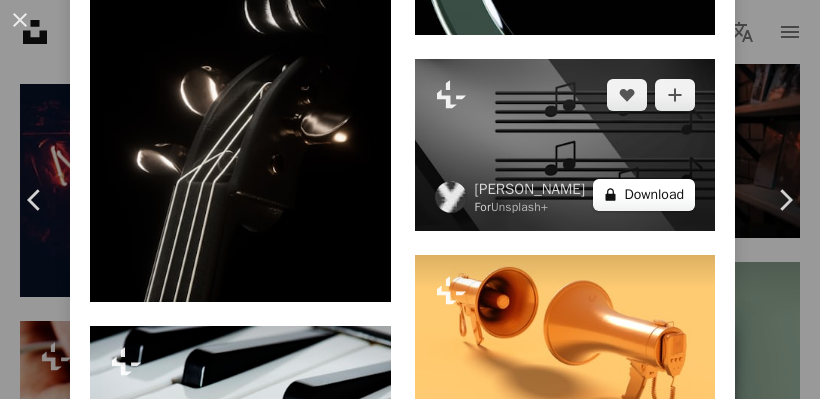 click on "A lock" 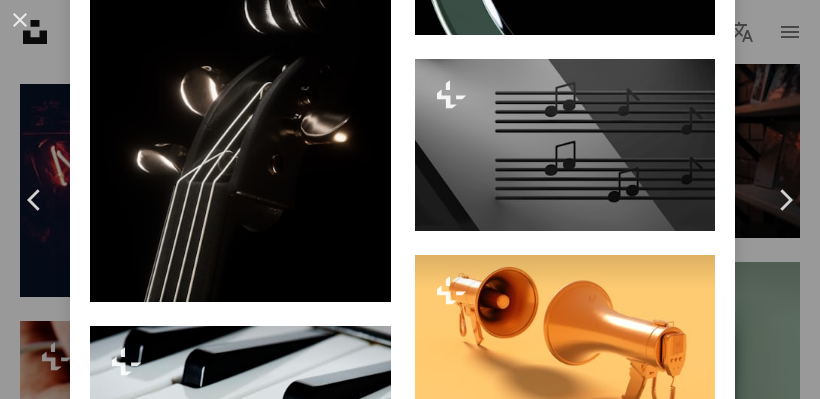click on "An X shape Premium, ready to use images. Get unlimited access. A plus sign Members-only content added monthly A plus sign Unlimited royalty-free downloads A plus sign Illustrations  New A plus sign Enhanced legal protections yearly 65%  off monthly $20   $7 USD per month * Get  Unsplash+ * When paid annually, billed upfront  $84 Taxes where applicable. Renews automatically. Cancel anytime." at bounding box center [410, 8897] 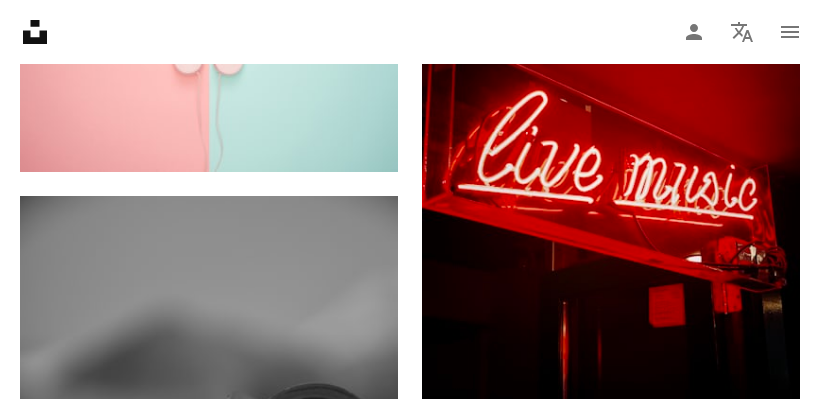 scroll, scrollTop: 3575, scrollLeft: 0, axis: vertical 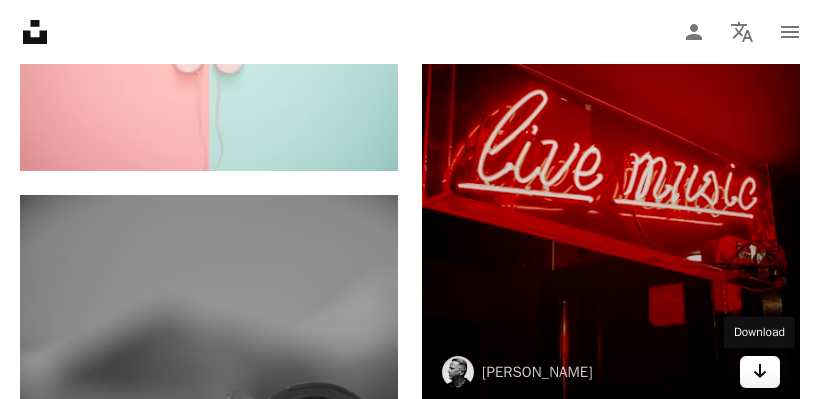 click on "Arrow pointing down" 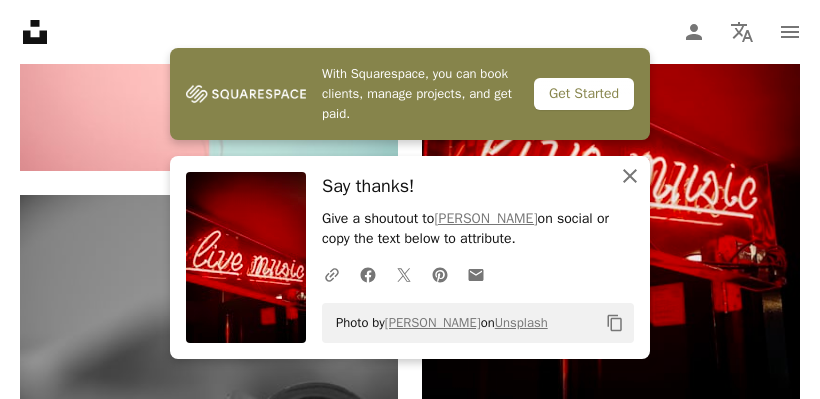 click on "An X shape" 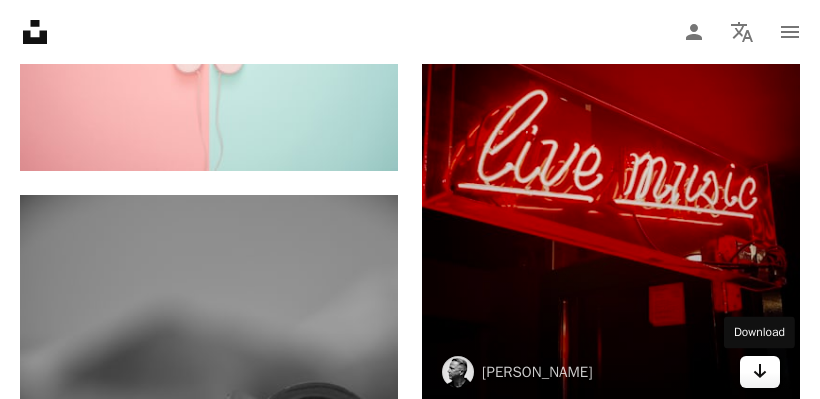 click on "Arrow pointing down" 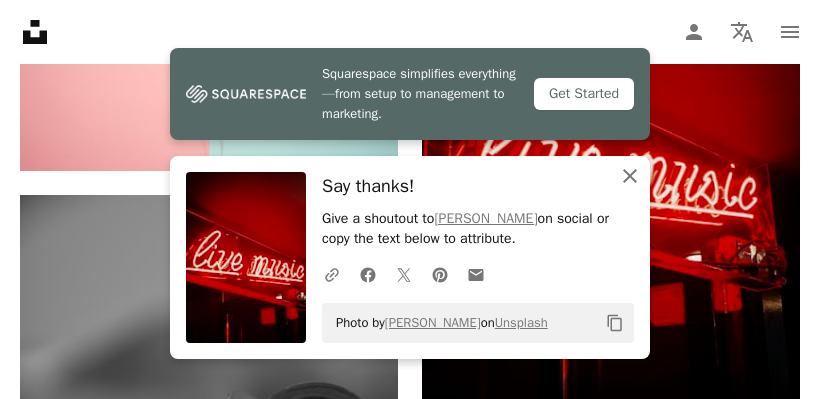 click 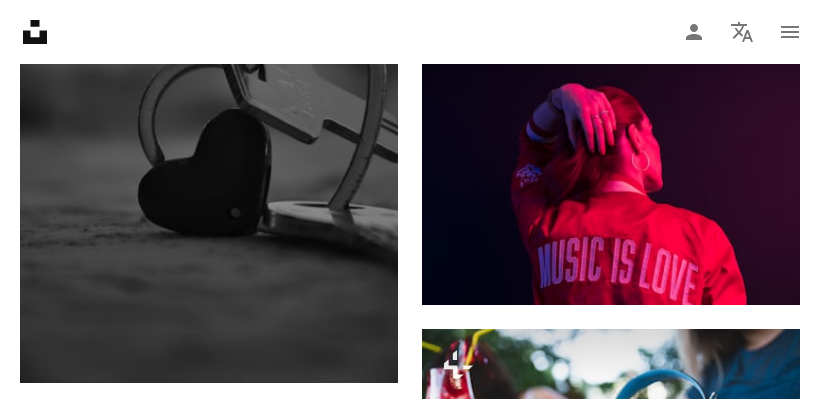 scroll, scrollTop: 3952, scrollLeft: 0, axis: vertical 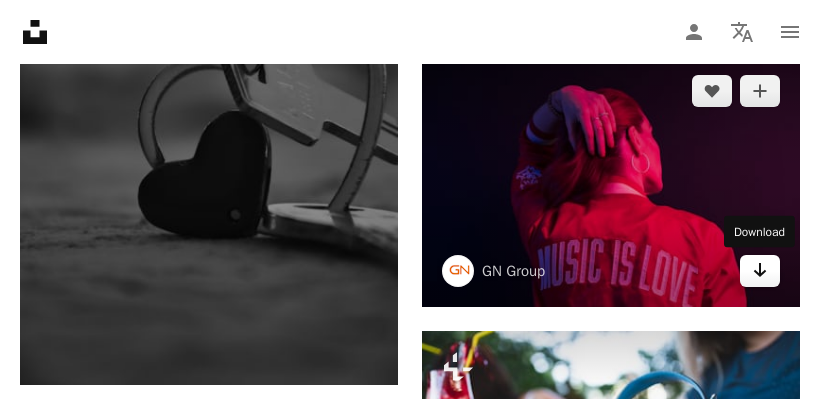click 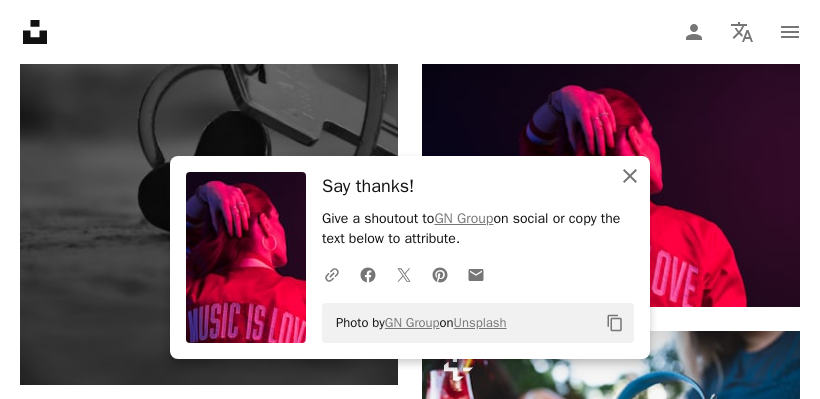 click on "An X shape" 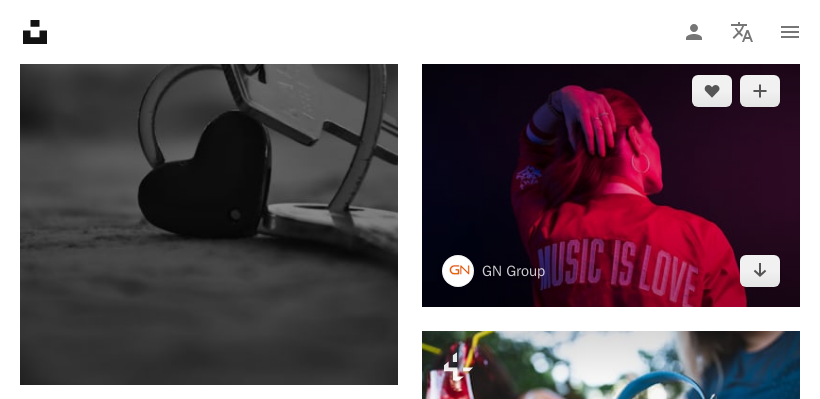 click at bounding box center (611, 181) 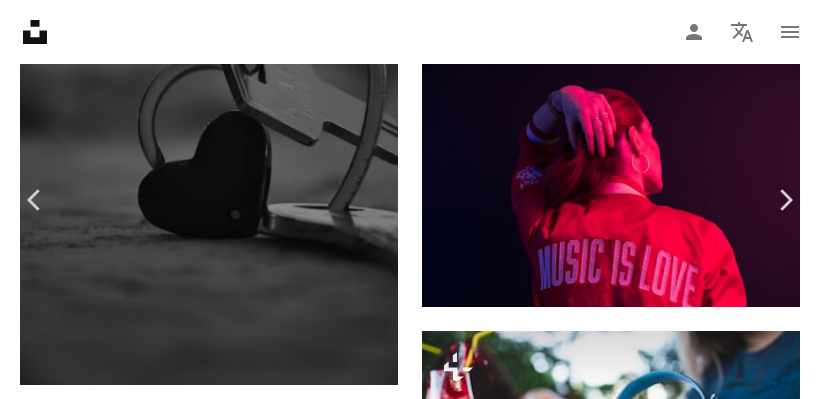 scroll, scrollTop: 13677, scrollLeft: 0, axis: vertical 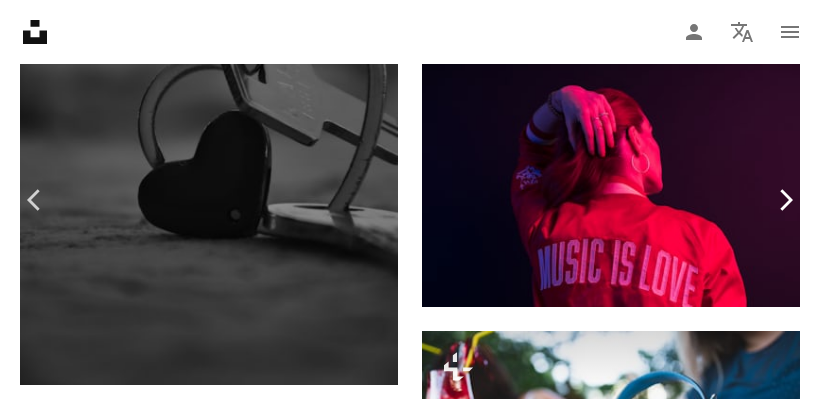 click on "Chevron right" at bounding box center [785, 200] 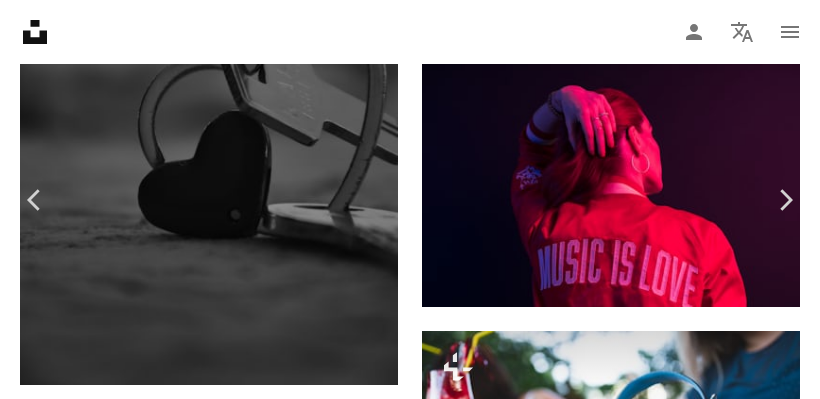 scroll, scrollTop: 466, scrollLeft: 0, axis: vertical 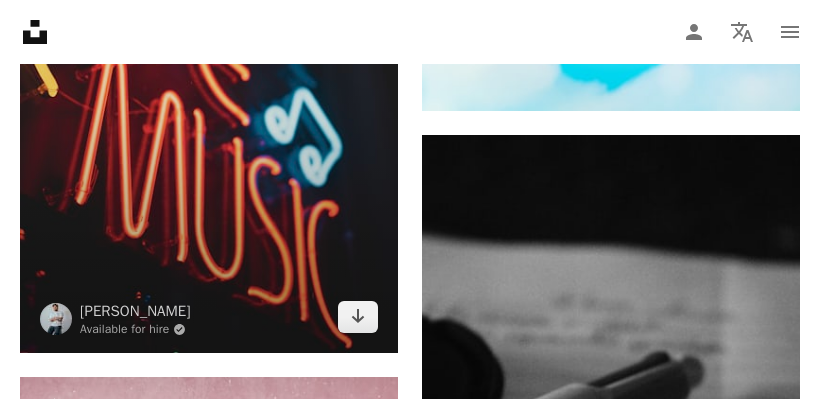 click at bounding box center [209, 69] 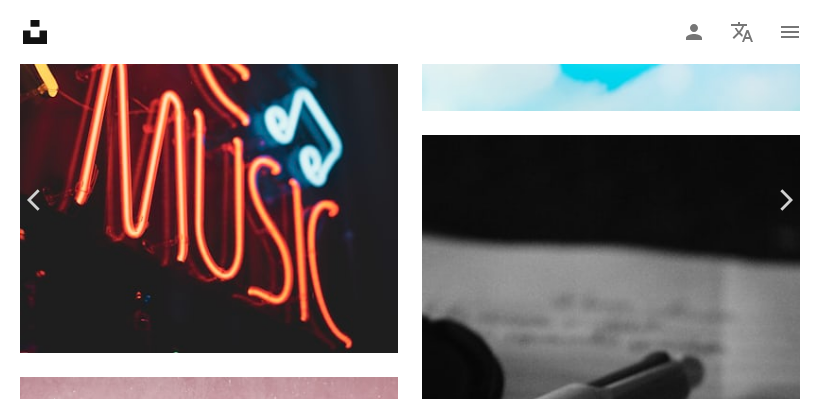 scroll, scrollTop: 333, scrollLeft: 0, axis: vertical 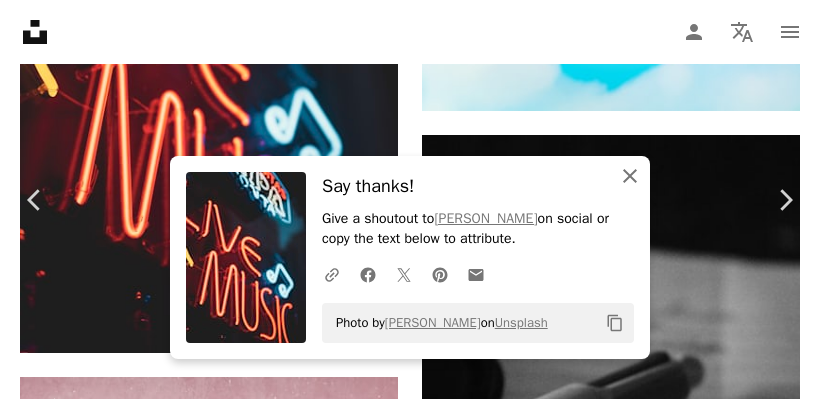 click 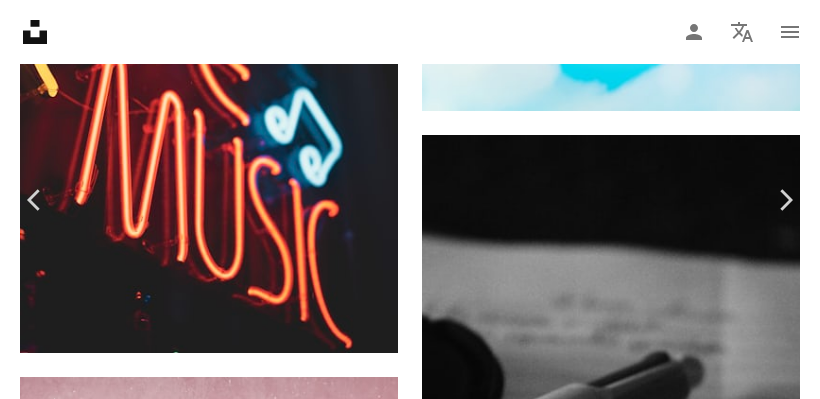 scroll, scrollTop: 2218, scrollLeft: 0, axis: vertical 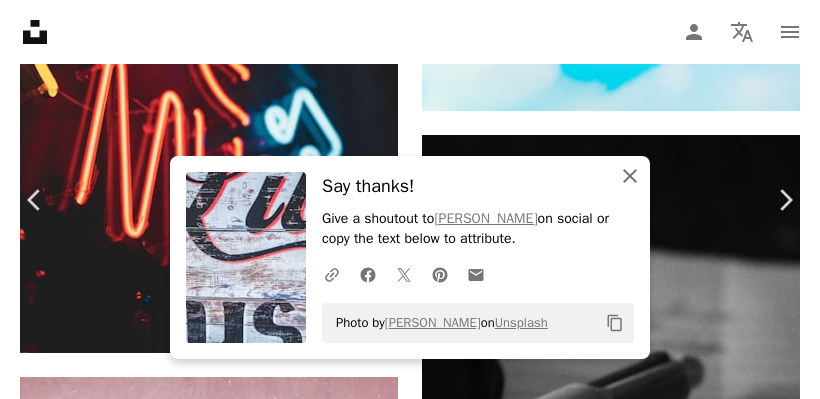 click on "An X shape" 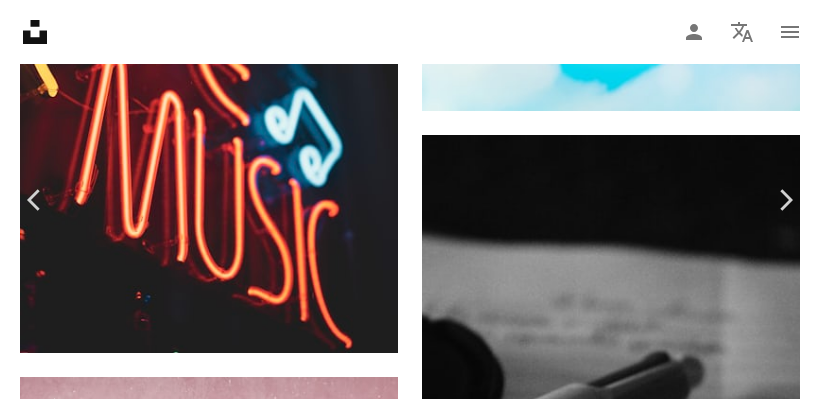 scroll, scrollTop: 2065, scrollLeft: 0, axis: vertical 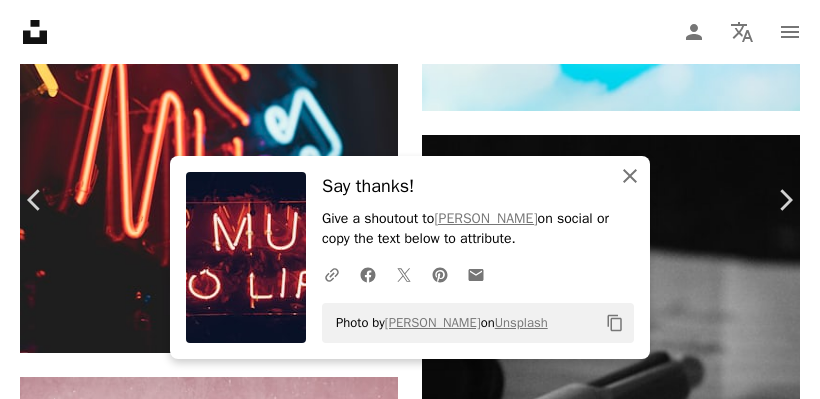 click on "An X shape" 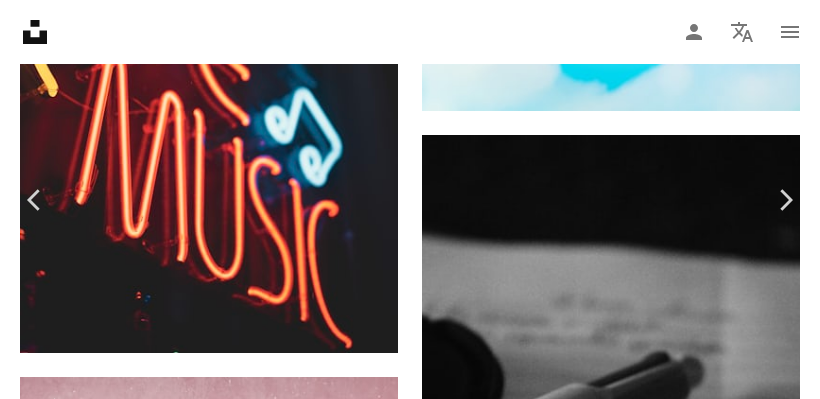 scroll, scrollTop: 3706, scrollLeft: 0, axis: vertical 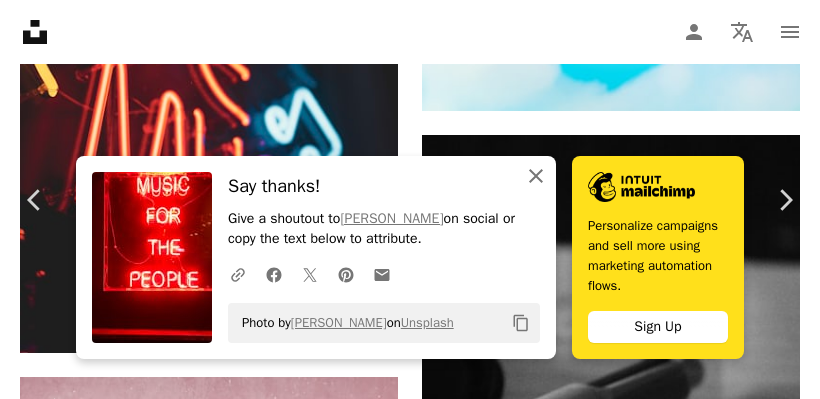 click on "An X shape" 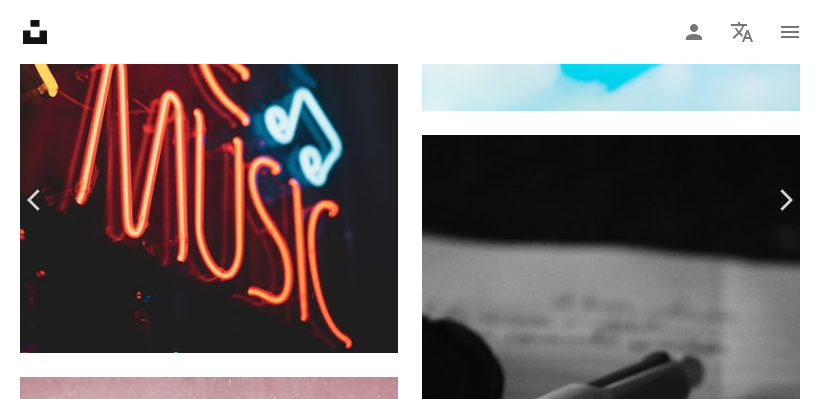 scroll, scrollTop: 9120, scrollLeft: 0, axis: vertical 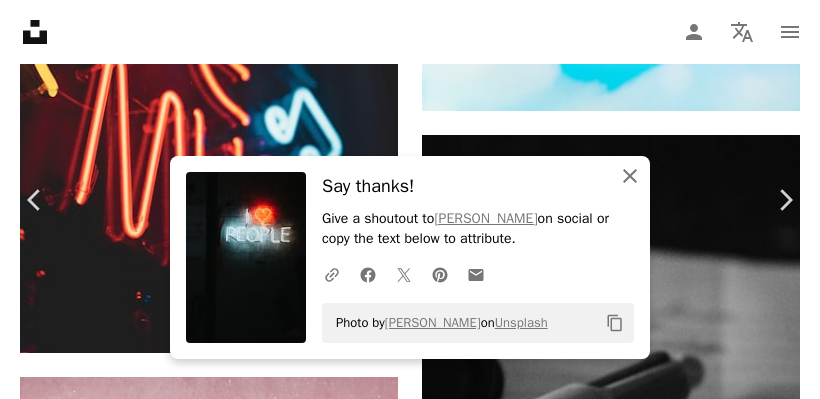click on "An X shape" 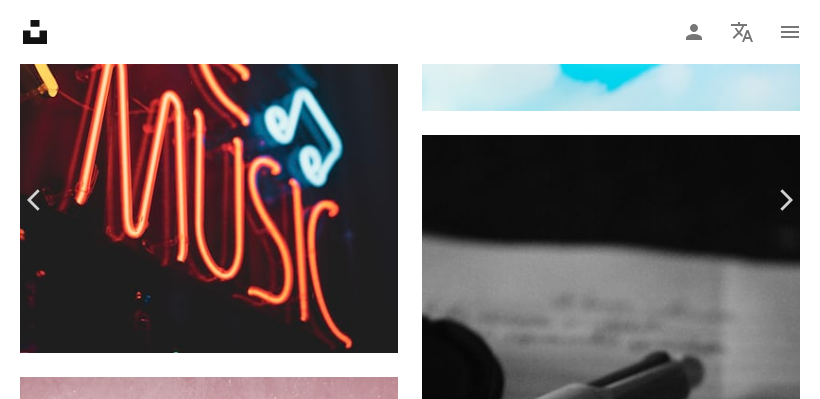 click on "An X shape Chevron left Chevron right [PERSON_NAME] Available for hire A checkmark inside of a circle A heart A plus sign Download free Chevron down Zoom in Views 375,581 Downloads 2,938 A forward-right arrow Share Info icon Info More Actions Calendar outlined Published on  [DATE] Camera Canon, EOS R5 Safety Free to use under the  Unsplash License neon sign light logo boat vehicle text transportation symbol alphabet flare trademark Backgrounds Browse premium related images on iStock  |  Save 20% with code UNSPLASH20 View more on iStock  ↗ Related images A heart A plus sign [PERSON_NAME] Available for hire A checkmark inside of a circle Arrow pointing down A heart A plus sign [PERSON_NAME] Available for hire A checkmark inside of a circle Arrow pointing down A heart A plus sign XVIIIZZ Available for hire A checkmark inside of a circle Arrow pointing down A heart A plus sign Ben den [PERSON_NAME] Available for hire A checkmark inside of a circle Arrow pointing down Plus sign for Unsplash+ A heart For" at bounding box center (410, 9359) 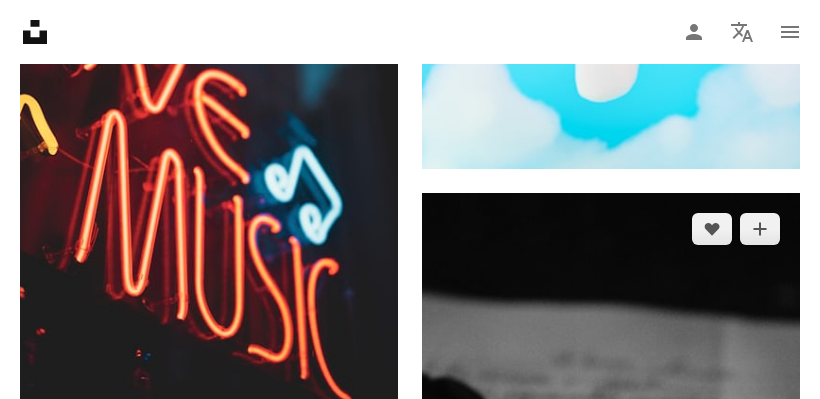 scroll, scrollTop: 5029, scrollLeft: 0, axis: vertical 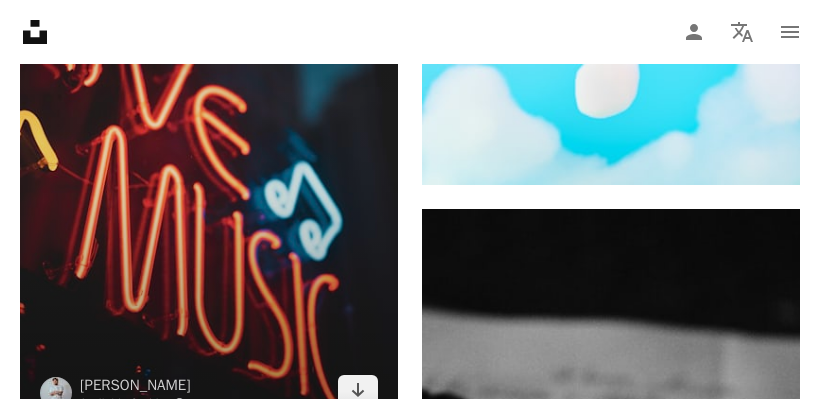click at bounding box center (209, 143) 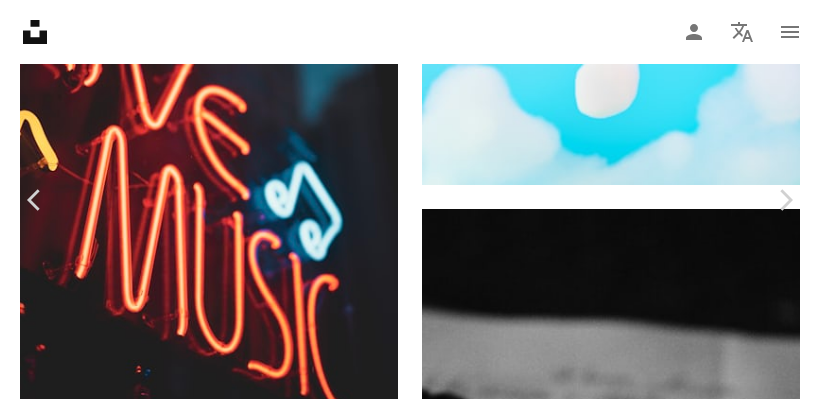 scroll, scrollTop: 249, scrollLeft: 0, axis: vertical 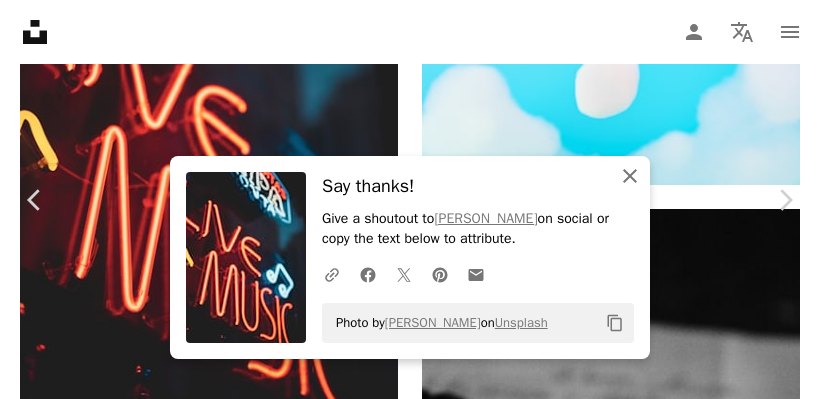 click on "An X shape" 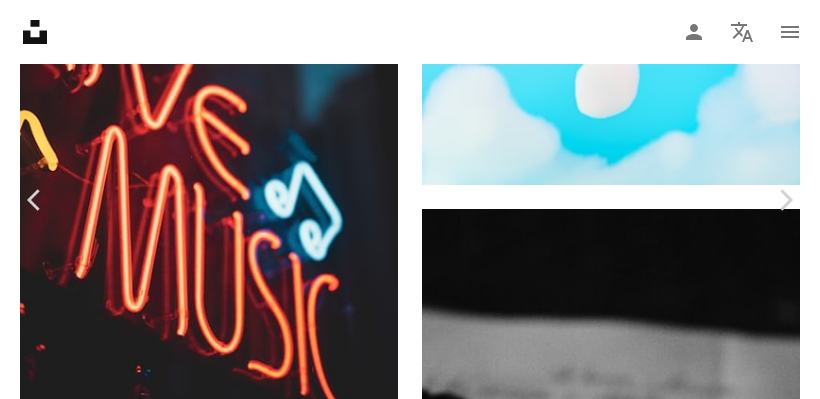 scroll, scrollTop: 2538, scrollLeft: 0, axis: vertical 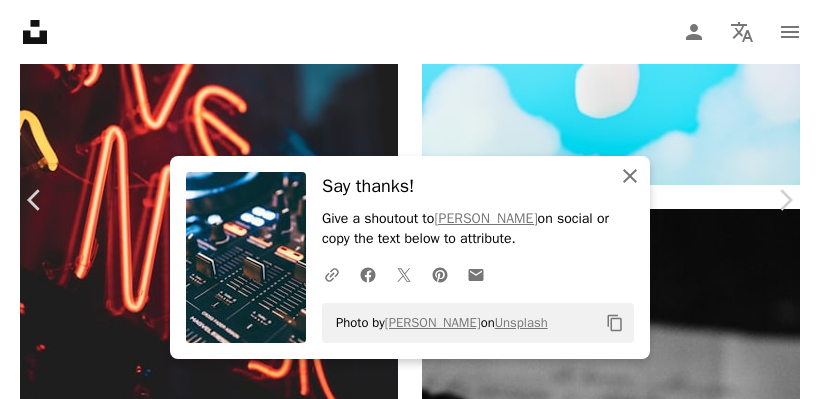 click on "An X shape" 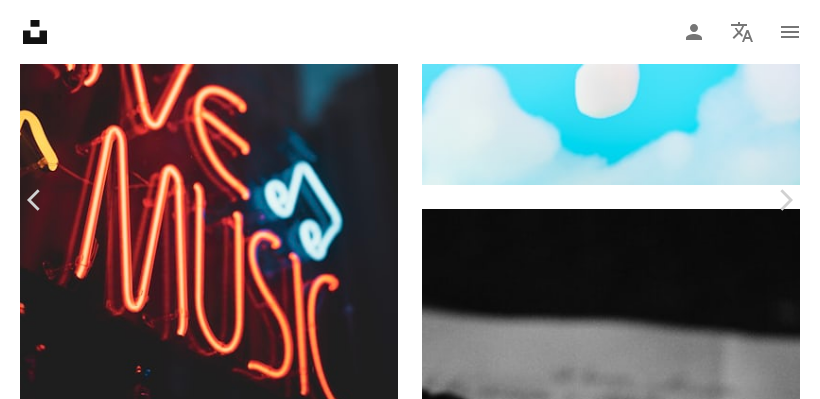 scroll, scrollTop: 1182, scrollLeft: 0, axis: vertical 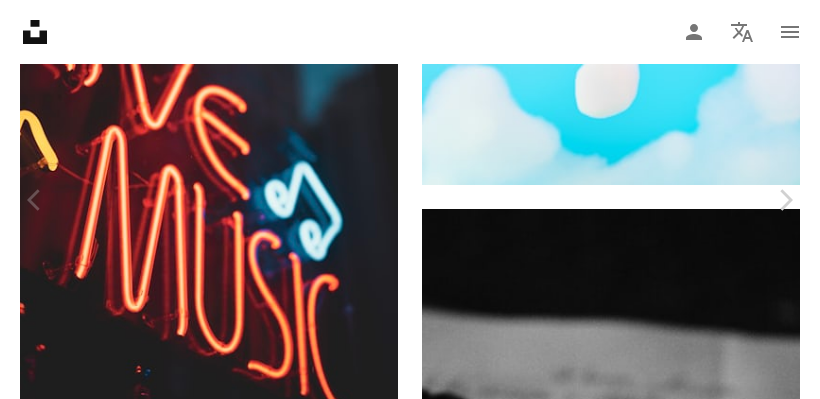 click on "Download free" at bounding box center [625, 9281] 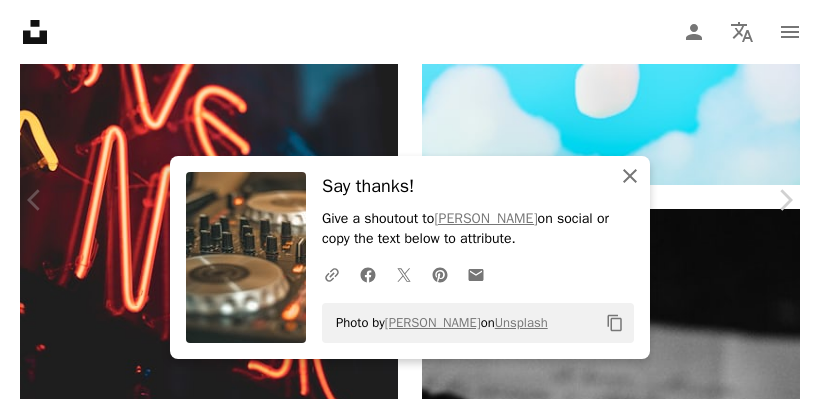 click 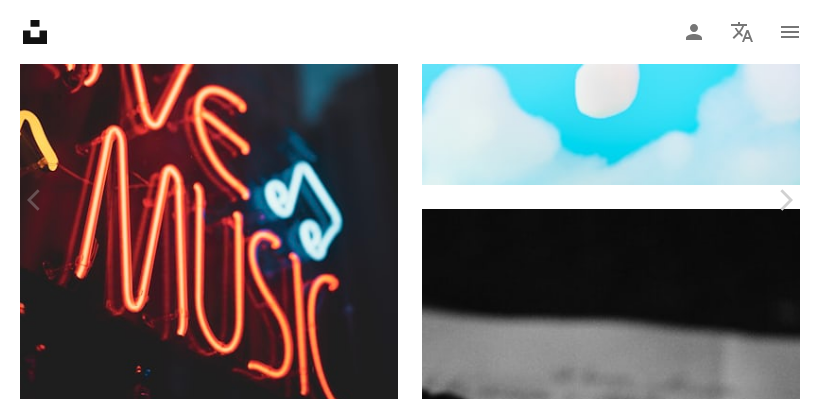scroll, scrollTop: 1653, scrollLeft: 0, axis: vertical 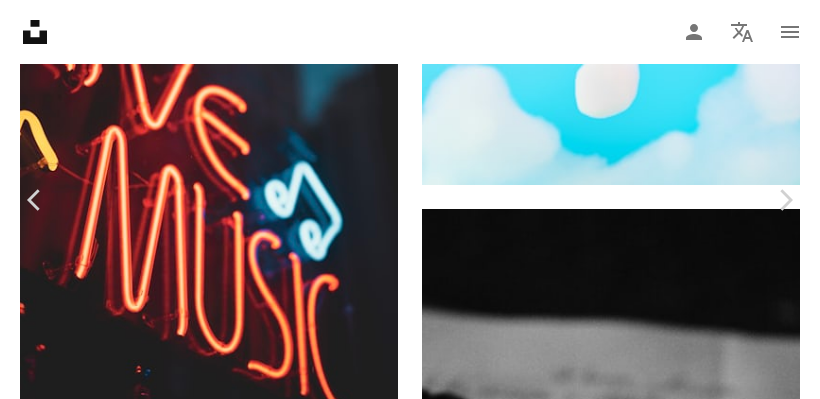 click on "An X shape Chevron left Chevron right [PERSON_NAME] Available for hire A checkmark inside of a circle A heart A plus sign Download free Chevron down Zoom in Views 633,771 Downloads 14,194 Featured in Technology A forward-right arrow Share Info icon Info More Actions Calendar outlined Published on  [DATE] Camera Canon, EOS 6D Safety Free to use under the  Unsplash License human Browse premium related images on iStock  |  Save 20% with code UNSPLASH20 View more on iStock  ↗ Related images A heart A plus sign [PERSON_NAME] Available for hire A checkmark inside of a circle Arrow pointing down Plus sign for Unsplash+ A heart A plus sign Curated Lifestyle For  Unsplash+ A lock Download A heart A plus sign [PERSON_NAME] Available for hire A checkmark inside of a circle Arrow pointing down A heart A plus sign engin akyurt Available for hire A checkmark inside of a circle Arrow pointing down A heart A plus sign [PERSON_NAME] Available for hire A checkmark inside of a circle Arrow pointing down A heart" at bounding box center (410, 9433) 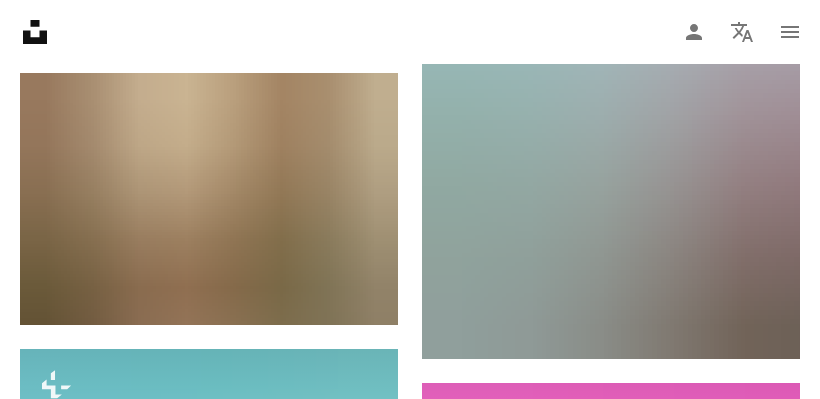 scroll, scrollTop: 9269, scrollLeft: 0, axis: vertical 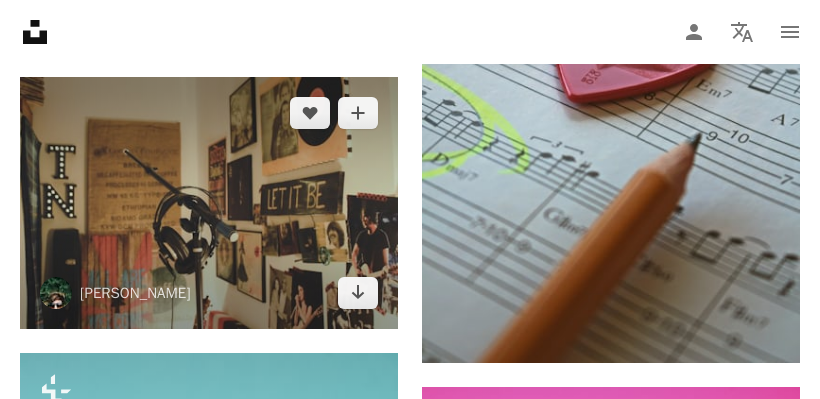 click at bounding box center [209, 203] 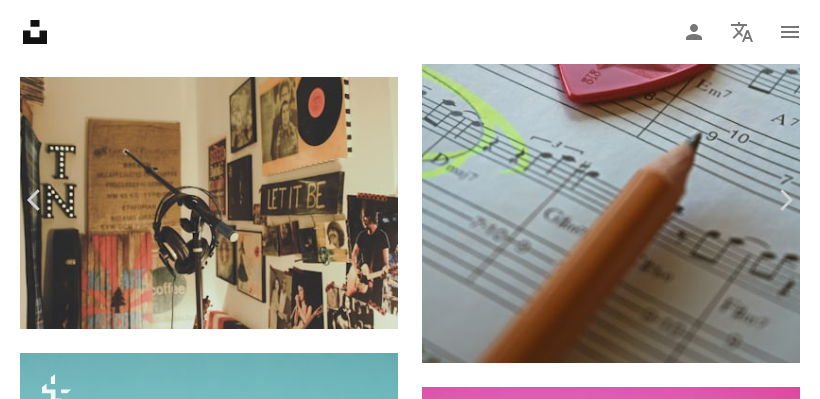 scroll, scrollTop: 39, scrollLeft: 0, axis: vertical 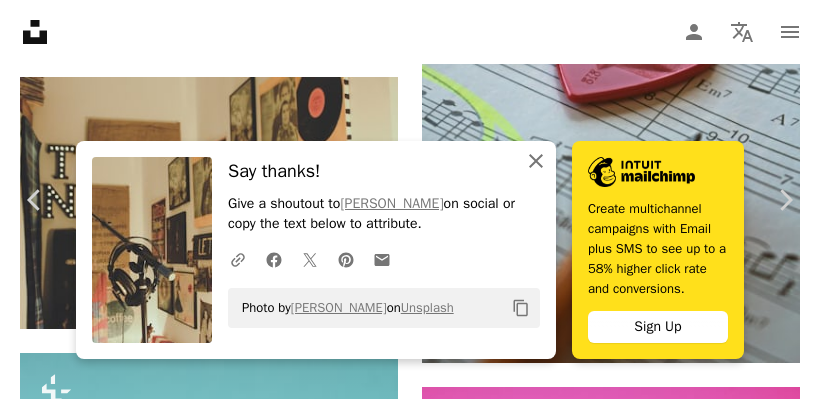 click 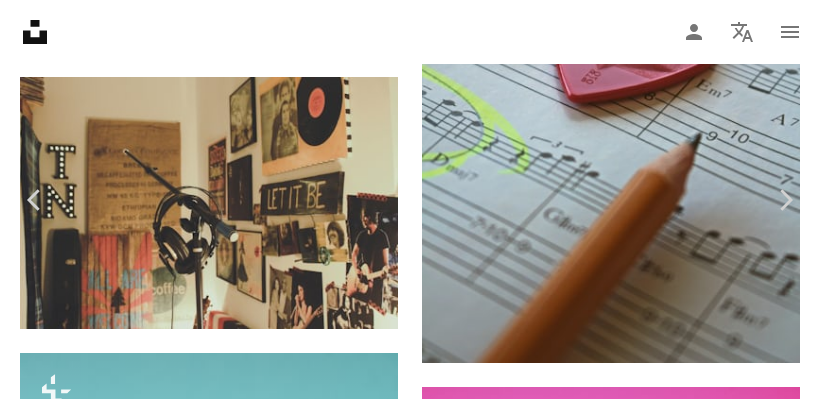 click on "An X shape Chevron left Chevron right [PERSON_NAME] paullywooten A heart A plus sign Download free Chevron down Zoom in Views 30,542,008 Downloads 93,235 Featured in Photos A forward-right arrow Share Info icon Info More Actions Music fan’s room A map marker [GEOGRAPHIC_DATA], [GEOGRAPHIC_DATA] Calendar outlined Published on  [DATE] Camera Canon, EOS REBEL T5i Safety Free to use under the  Unsplash License interior design music room interior vintage microphone rock studio retro vinyl headphone band decor recording studio earphones recording earphone room decor retro interior let it be Creative Commons images Browse premium related images on iStock  |  Save 20% with code UNSPLASH20 View more on iStock  ↗ Related images A heart A plus sign [PERSON_NAME] Arrow pointing down A heart A plus sign [PERSON_NAME] Available for hire A checkmark inside of a circle Arrow pointing down Plus sign for Unsplash+ A heart A plus sign Getty Images For  Unsplash+ A lock Download A heart A plus sign [PERSON_NAME] A heart For" at bounding box center (410, 5193) 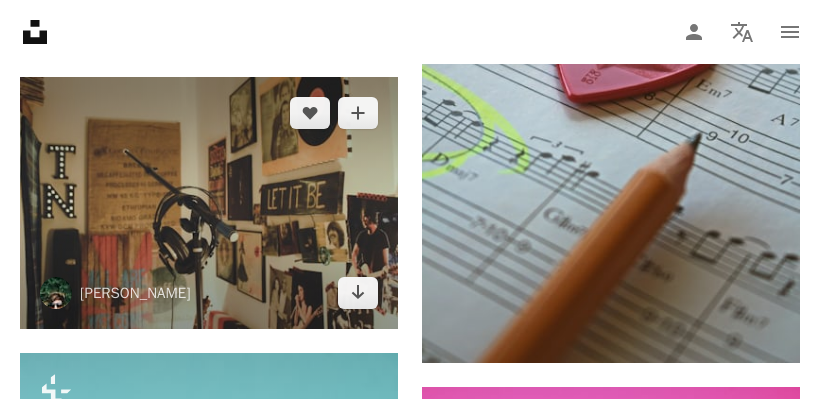 click at bounding box center [209, 203] 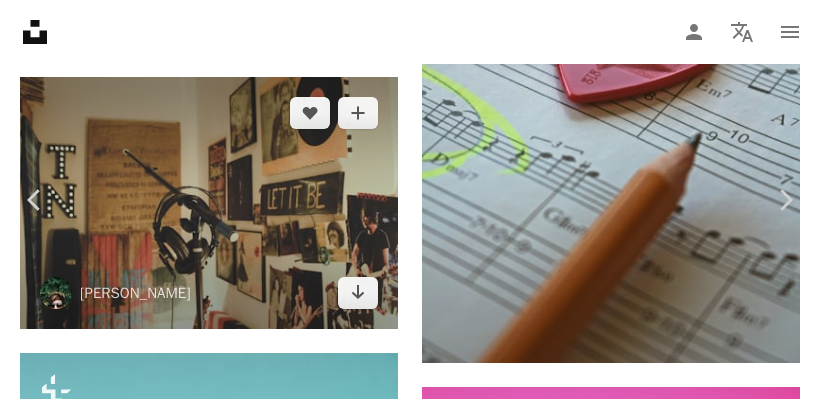 scroll, scrollTop: 5291, scrollLeft: 0, axis: vertical 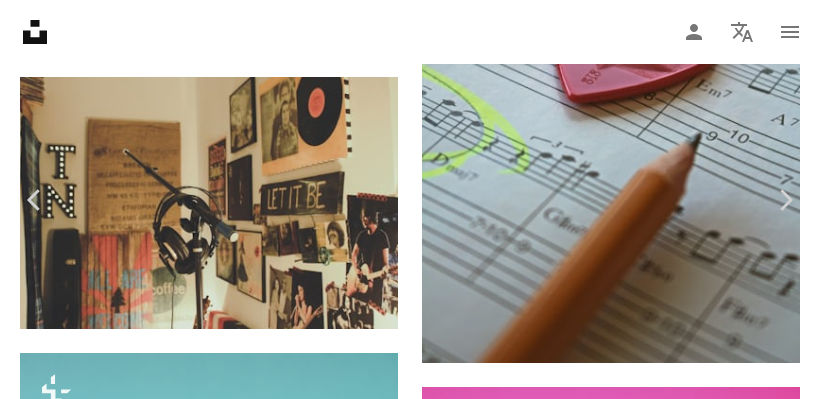 click on "Download free" at bounding box center [625, 5041] 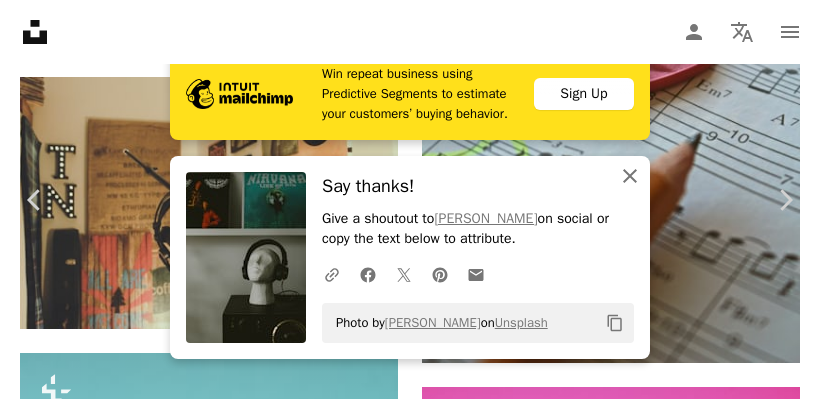 click 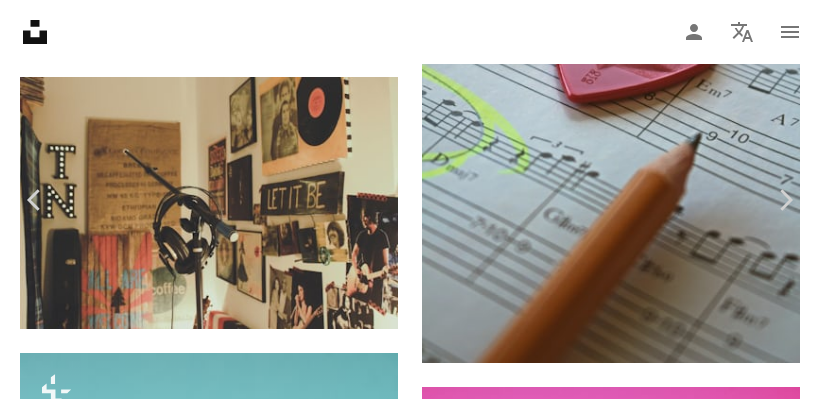 scroll, scrollTop: 7172, scrollLeft: 0, axis: vertical 